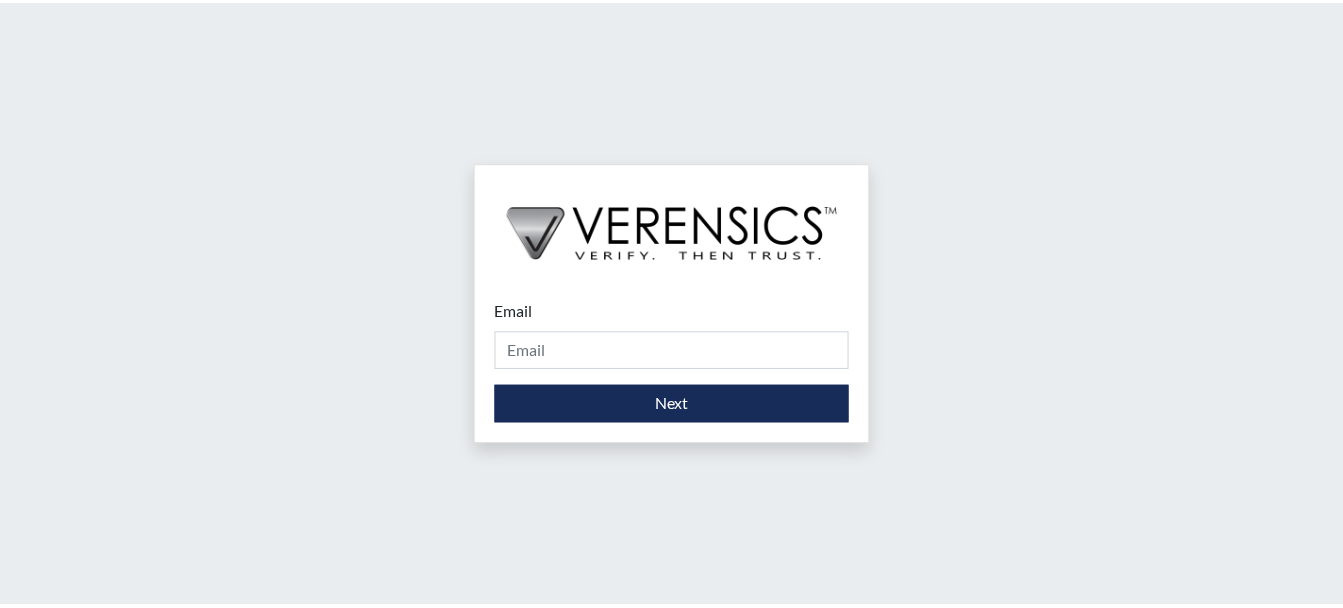 scroll, scrollTop: 0, scrollLeft: 0, axis: both 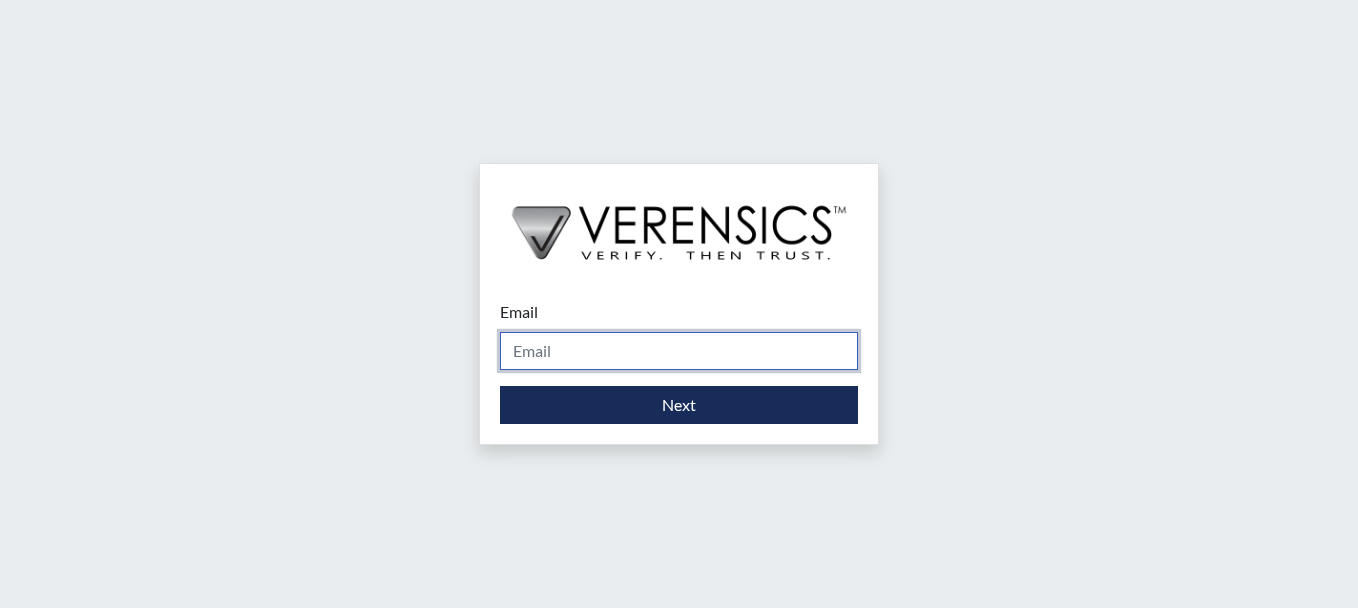 click on "Email" at bounding box center (679, 351) 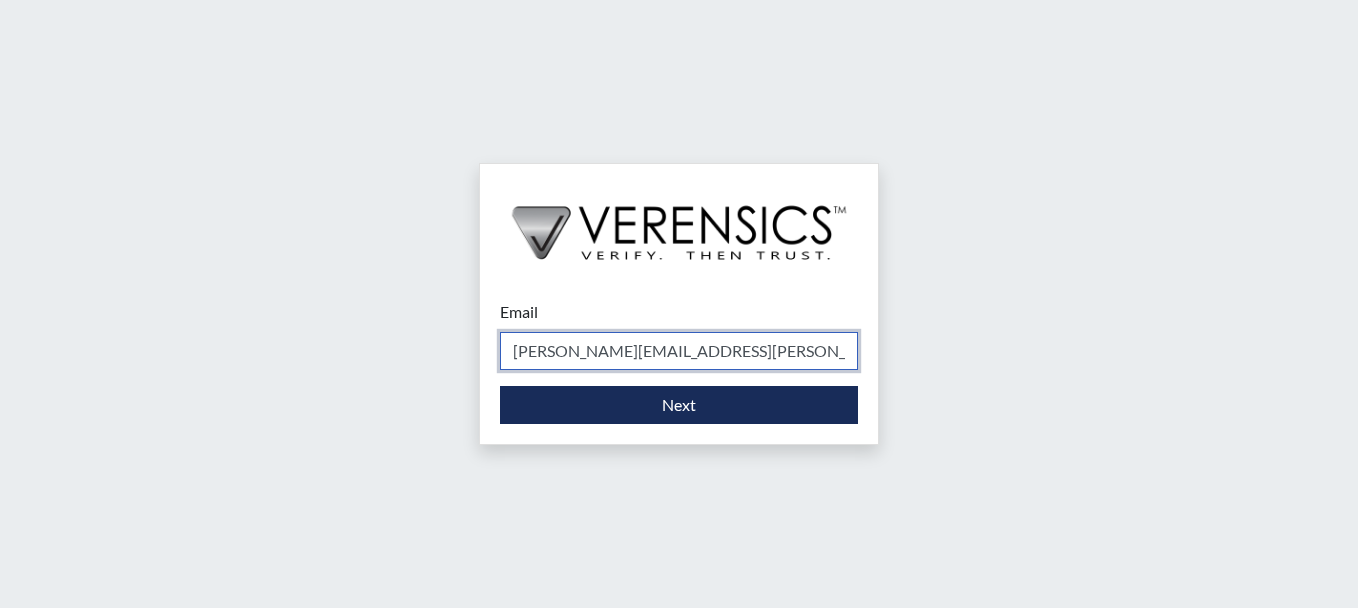 type on "[PERSON_NAME][EMAIL_ADDRESS][PERSON_NAME][DOMAIN_NAME]" 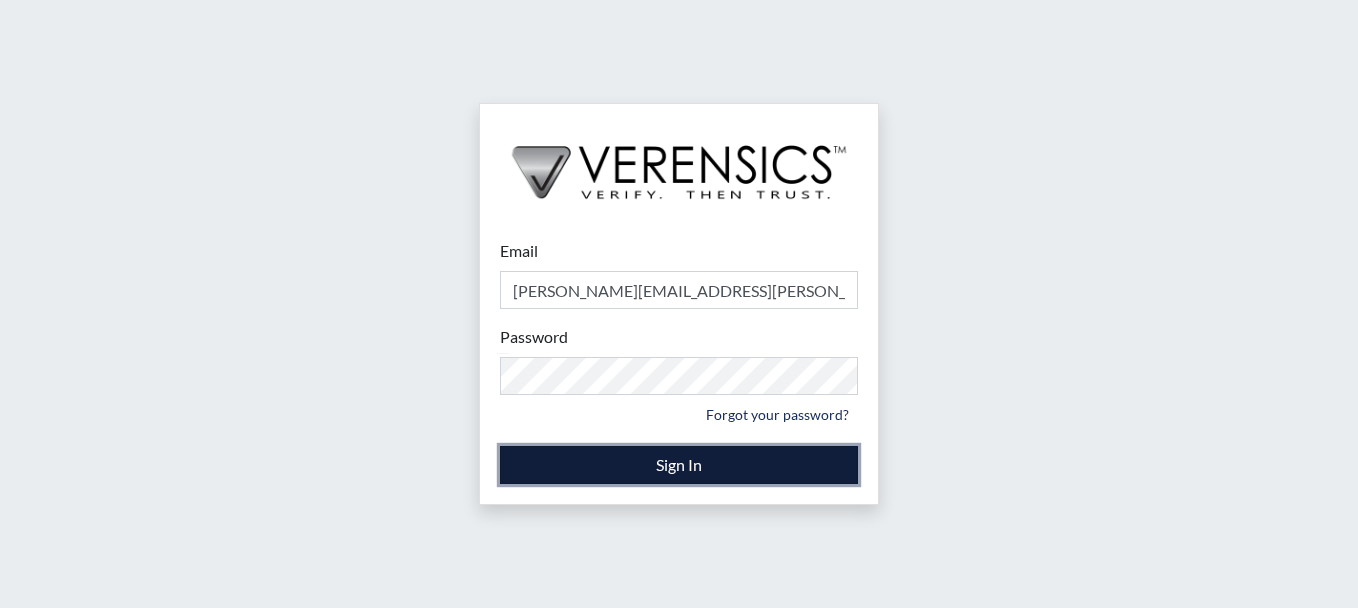 click on "Sign In" at bounding box center [679, 465] 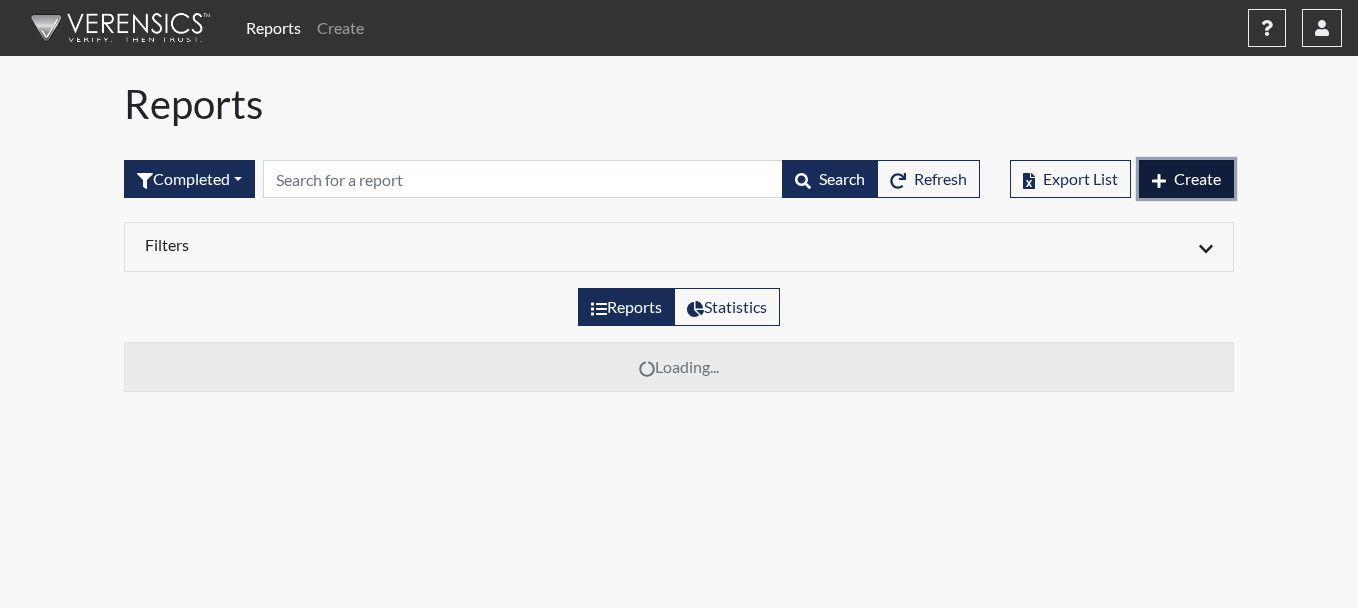 click on "Create" at bounding box center (1186, 179) 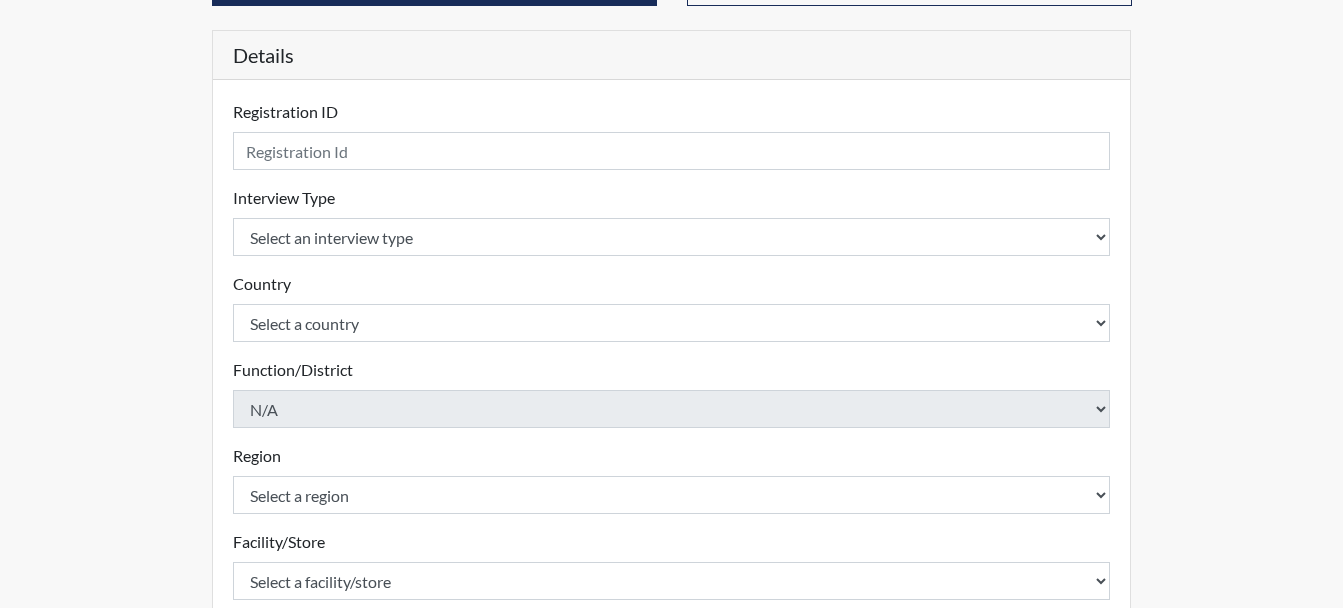 scroll, scrollTop: 200, scrollLeft: 0, axis: vertical 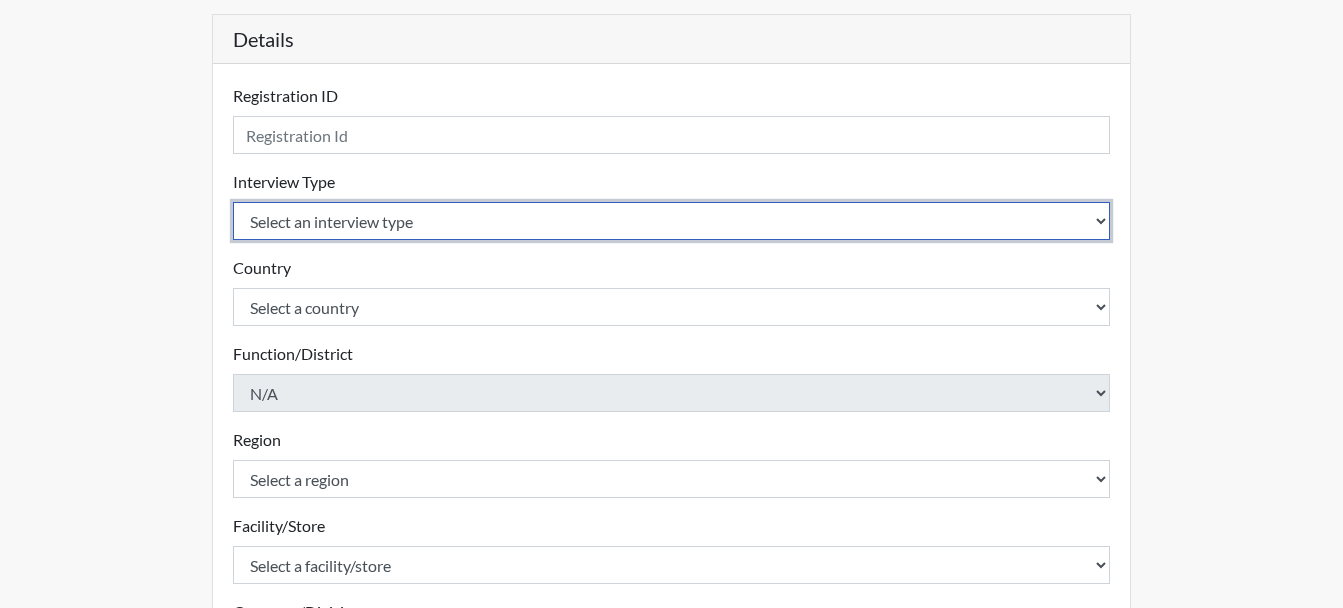 click on "Select an interview type  Corrections Pre-Employment" at bounding box center [672, 221] 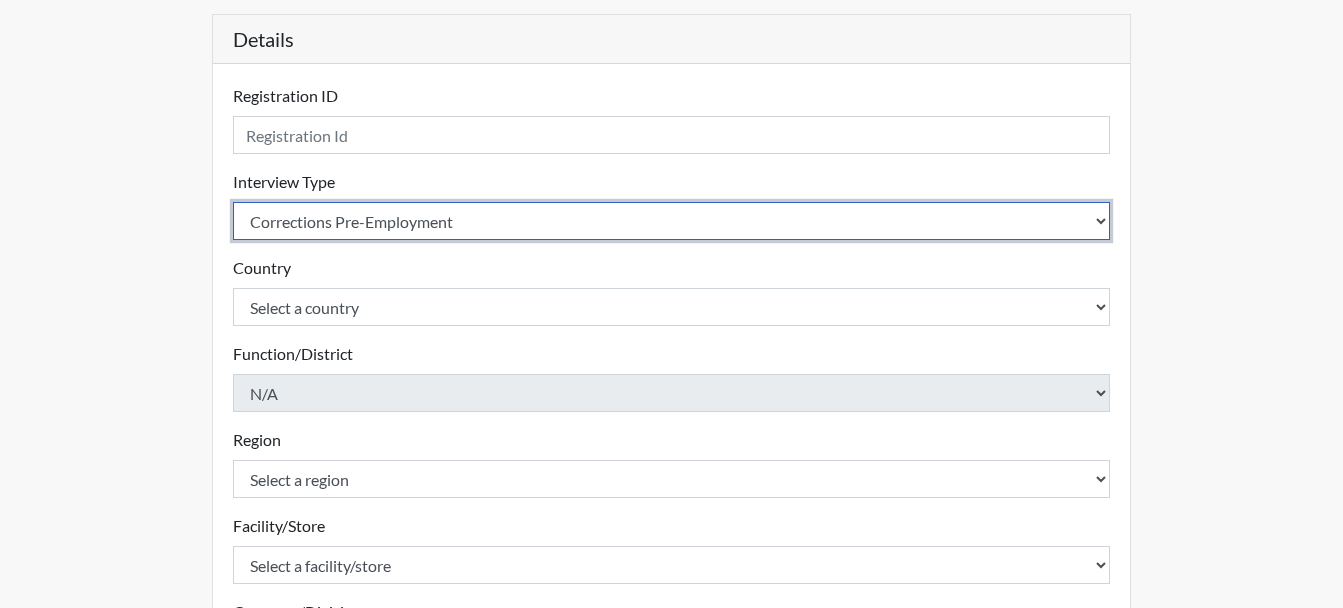 click on "Select an interview type  Corrections Pre-Employment" at bounding box center [672, 221] 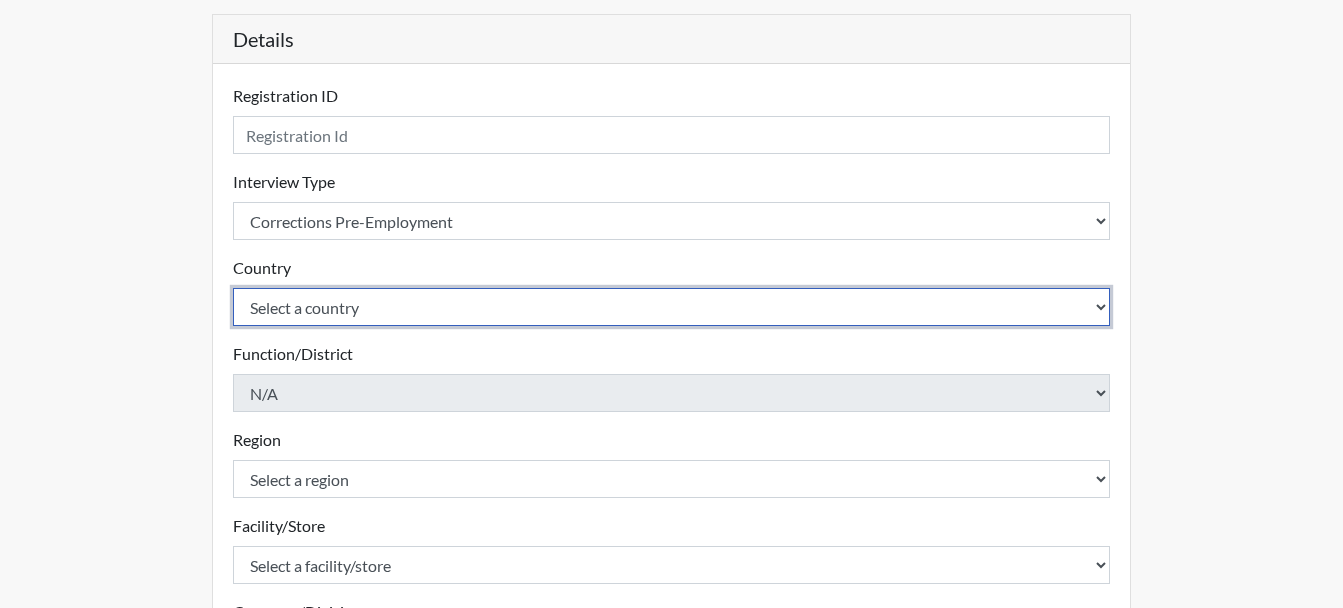 click on "Select a country  [GEOGRAPHIC_DATA]   [GEOGRAPHIC_DATA]" at bounding box center [672, 307] 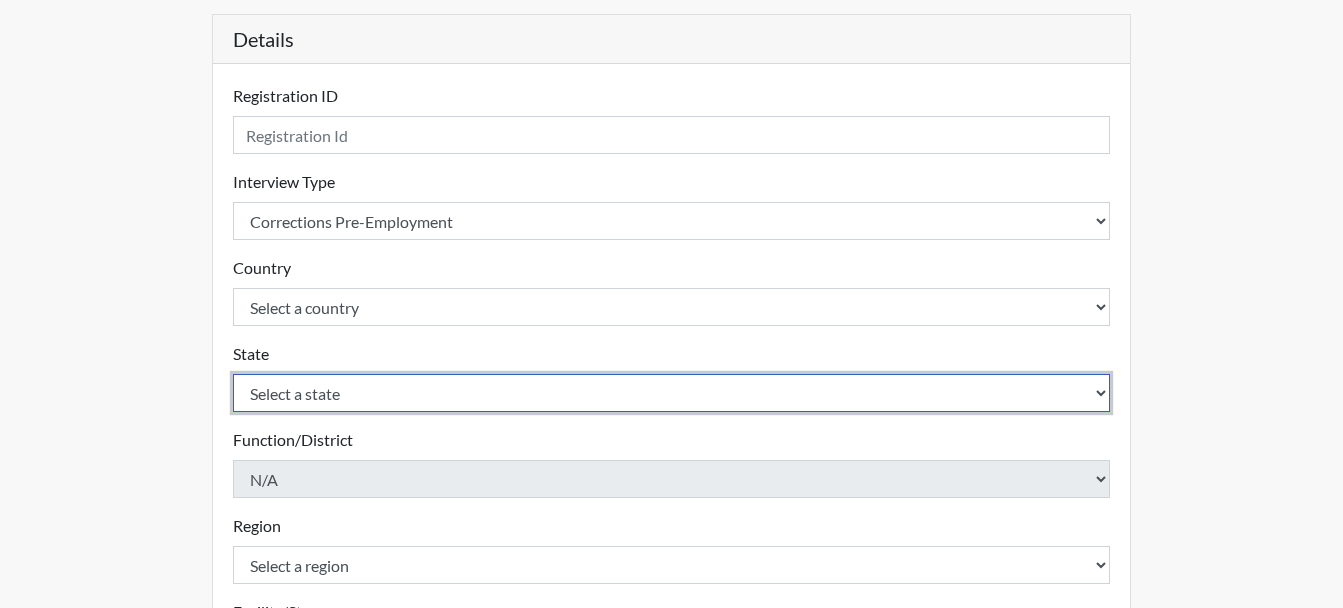 click on "Select a state  [US_STATE]   [US_STATE]   [US_STATE]   [US_STATE]   [US_STATE]   [US_STATE]   [US_STATE]   [US_STATE]   [US_STATE]   [US_STATE]   [US_STATE]   [US_STATE]   [US_STATE]   [US_STATE]   [US_STATE]   [US_STATE]   [US_STATE]   [US_STATE]   [US_STATE]   [US_STATE]   [US_STATE]   [US_STATE]   [US_STATE]   [US_STATE]   [US_STATE]   [US_STATE]   [US_STATE]   [US_STATE]   [US_STATE]   [US_STATE]   [US_STATE]   [US_STATE]   [US_STATE]   [US_STATE]   [US_STATE]   [US_STATE]   [US_STATE]   [US_STATE]   [US_STATE]   [US_STATE]   [US_STATE]   [US_STATE]   [US_STATE]   [US_STATE]   [US_STATE]   [US_STATE][PERSON_NAME][US_STATE]   [US_STATE]   [US_STATE]   [US_STATE]" at bounding box center (672, 393) 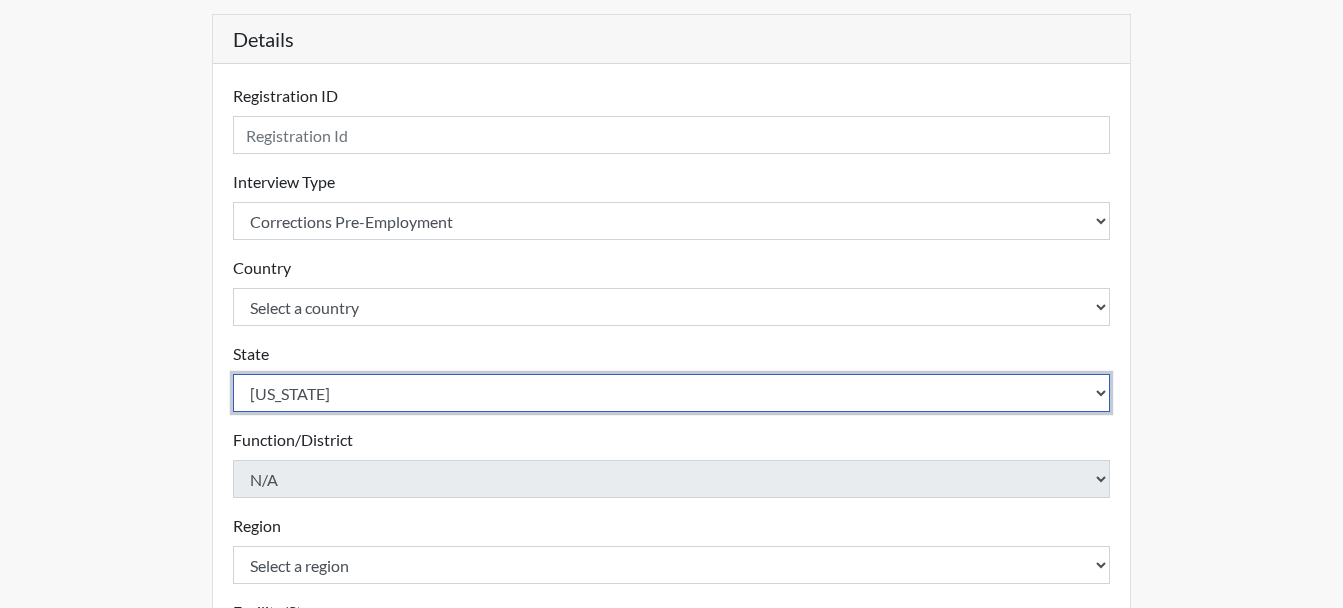 click on "Select a state  [US_STATE]   [US_STATE]   [US_STATE]   [US_STATE]   [US_STATE]   [US_STATE]   [US_STATE]   [US_STATE]   [US_STATE]   [US_STATE]   [US_STATE]   [US_STATE]   [US_STATE]   [US_STATE]   [US_STATE]   [US_STATE]   [US_STATE]   [US_STATE]   [US_STATE]   [US_STATE]   [US_STATE]   [US_STATE]   [US_STATE]   [US_STATE]   [US_STATE]   [US_STATE]   [US_STATE]   [US_STATE]   [US_STATE]   [US_STATE]   [US_STATE]   [US_STATE]   [US_STATE]   [US_STATE]   [US_STATE]   [US_STATE]   [US_STATE]   [US_STATE]   [US_STATE]   [US_STATE]   [US_STATE]   [US_STATE]   [US_STATE]   [US_STATE]   [US_STATE]   [US_STATE][PERSON_NAME][US_STATE]   [US_STATE]   [US_STATE]   [US_STATE]" at bounding box center [672, 393] 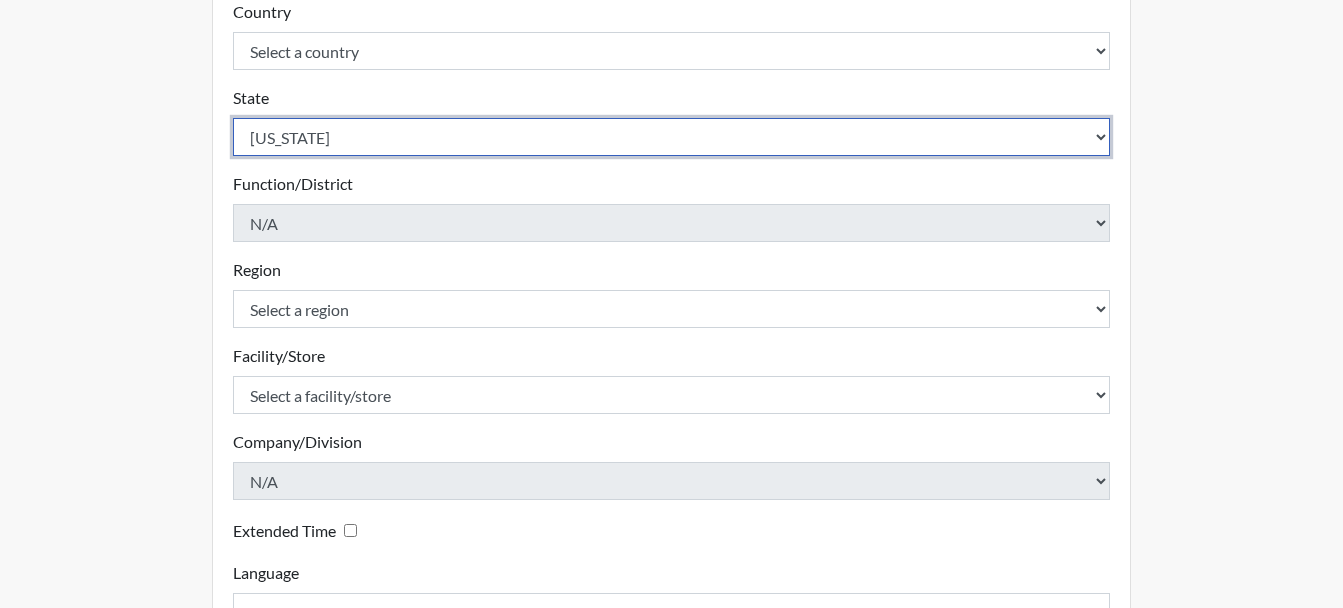 scroll, scrollTop: 500, scrollLeft: 0, axis: vertical 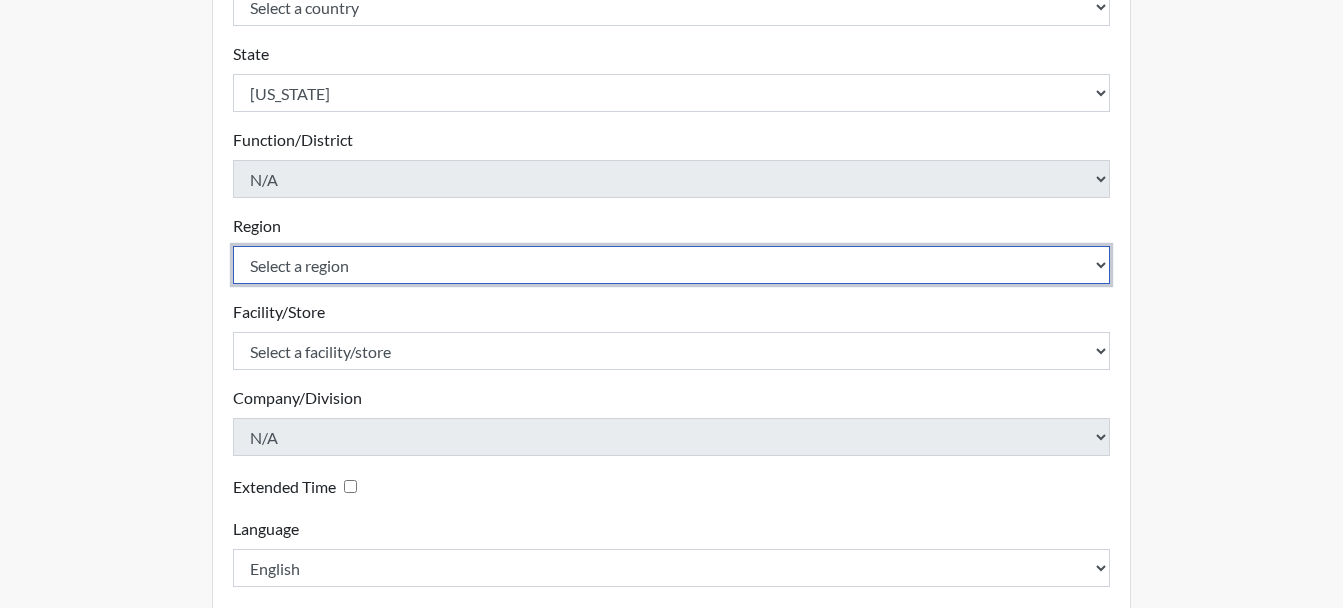 click on "Select a region  [GEOGRAPHIC_DATA]" at bounding box center (672, 265) 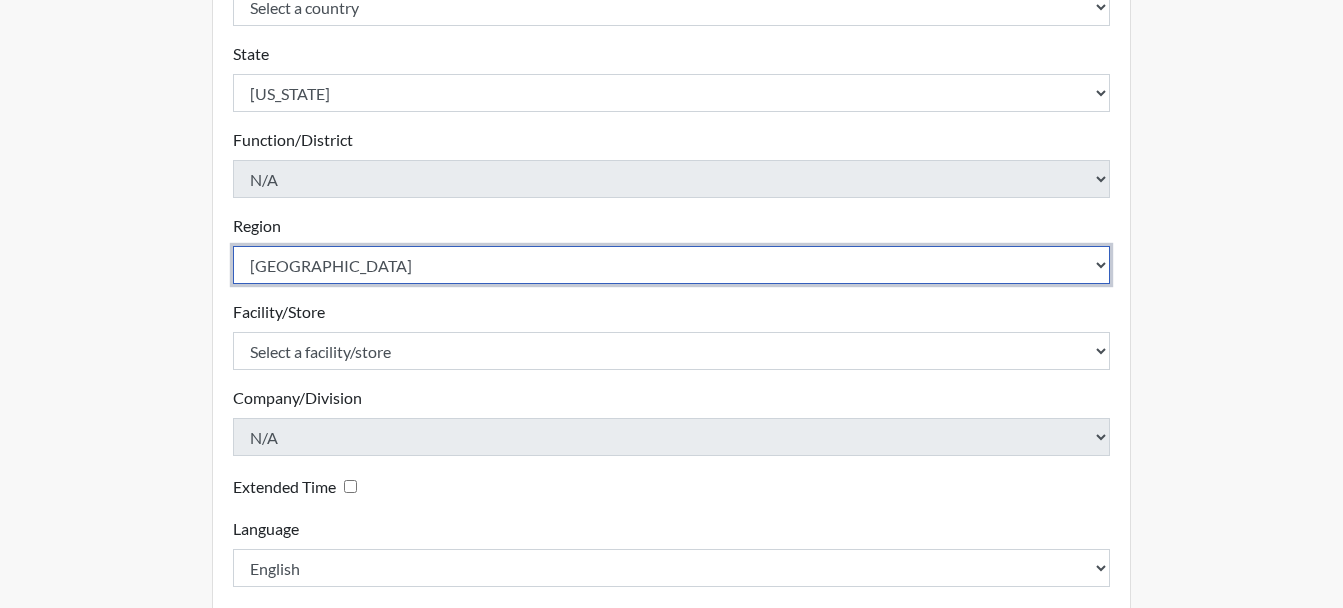 click on "Select a region  [GEOGRAPHIC_DATA]" at bounding box center [672, 265] 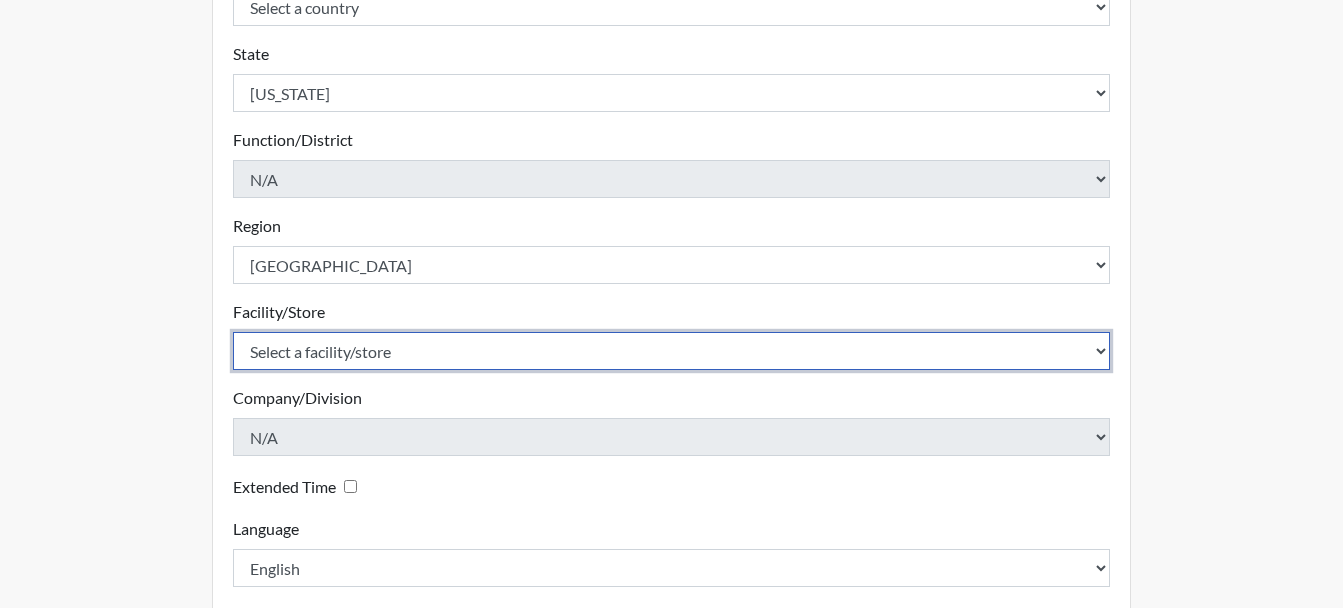 click on "Select a facility/store  [PERSON_NAME]" at bounding box center (672, 351) 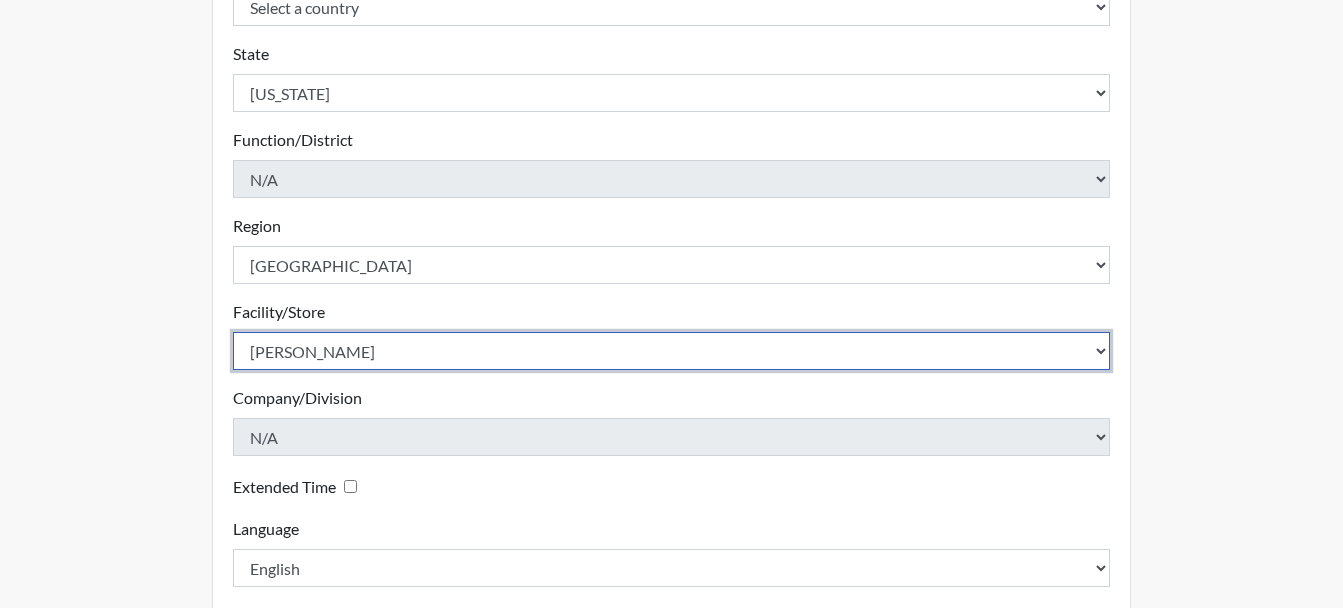click on "Select a facility/store  [PERSON_NAME]" at bounding box center [672, 351] 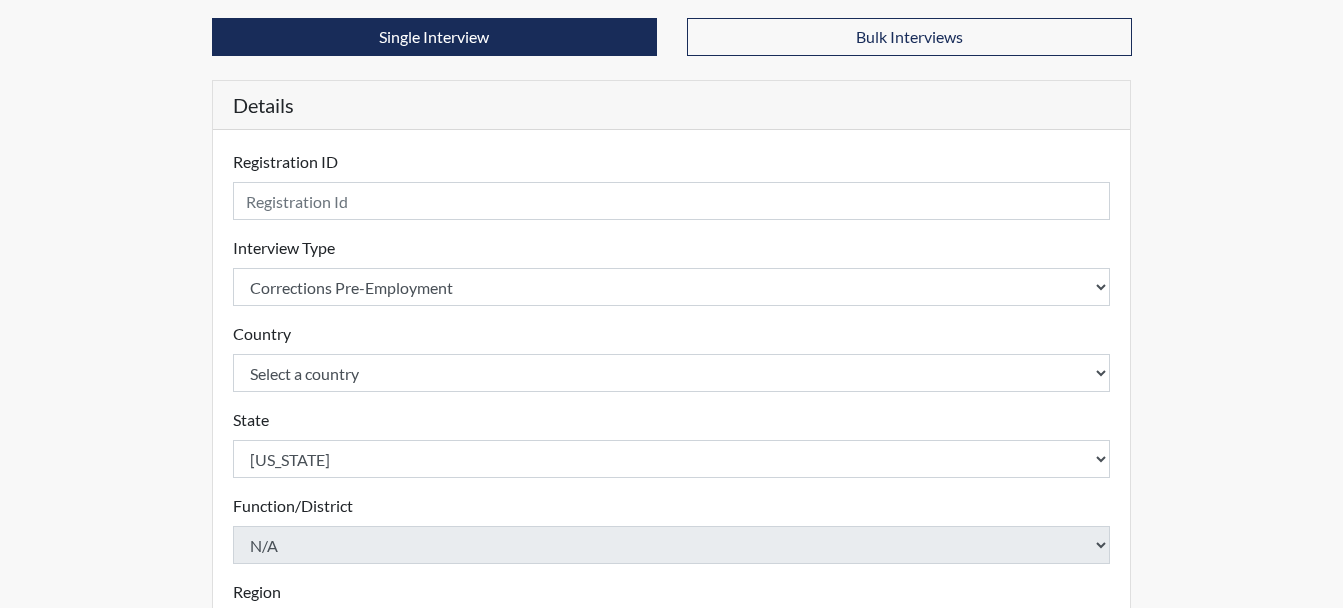 scroll, scrollTop: 100, scrollLeft: 0, axis: vertical 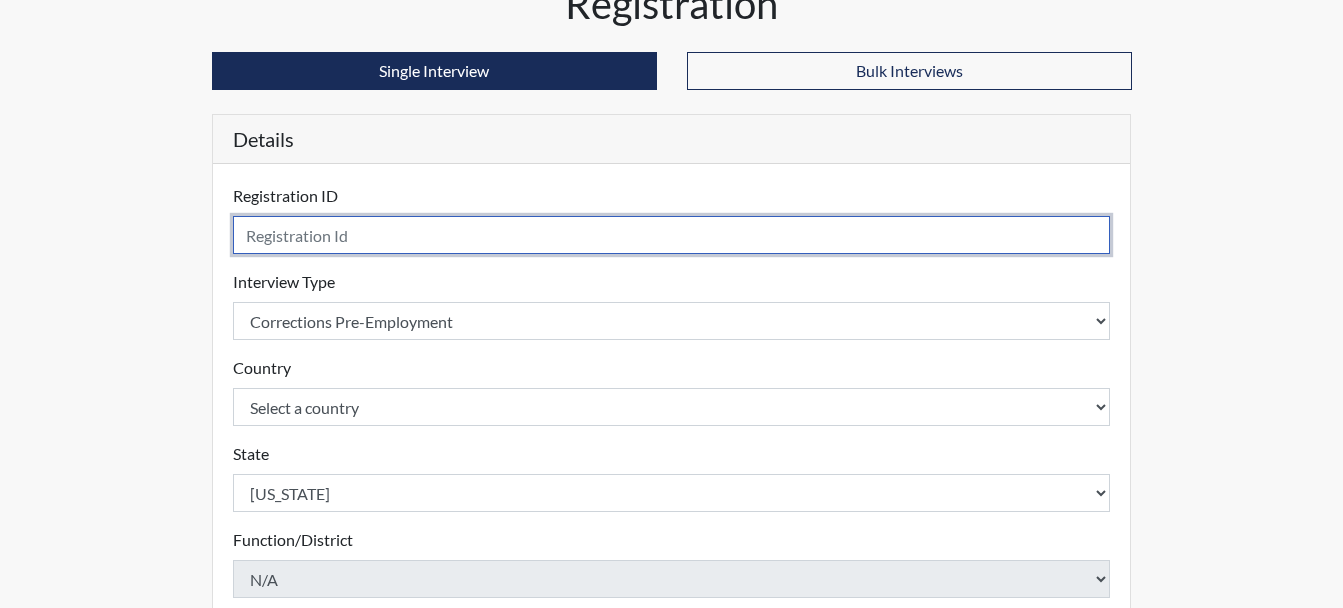 click at bounding box center [672, 235] 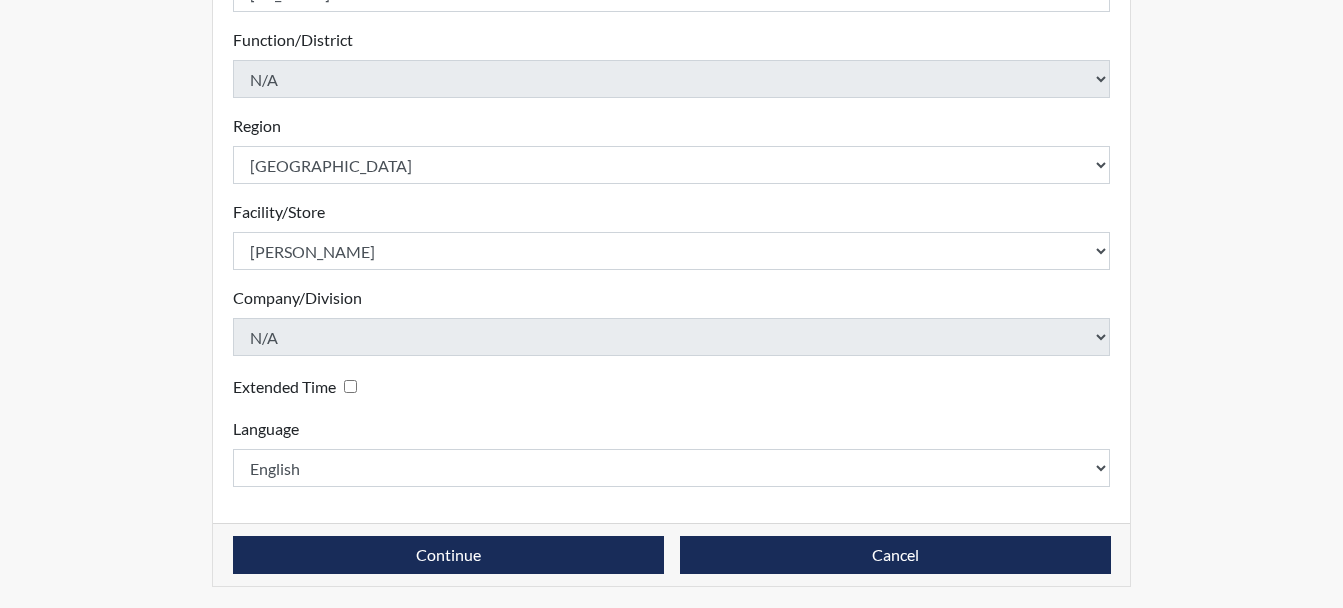 scroll, scrollTop: 603, scrollLeft: 0, axis: vertical 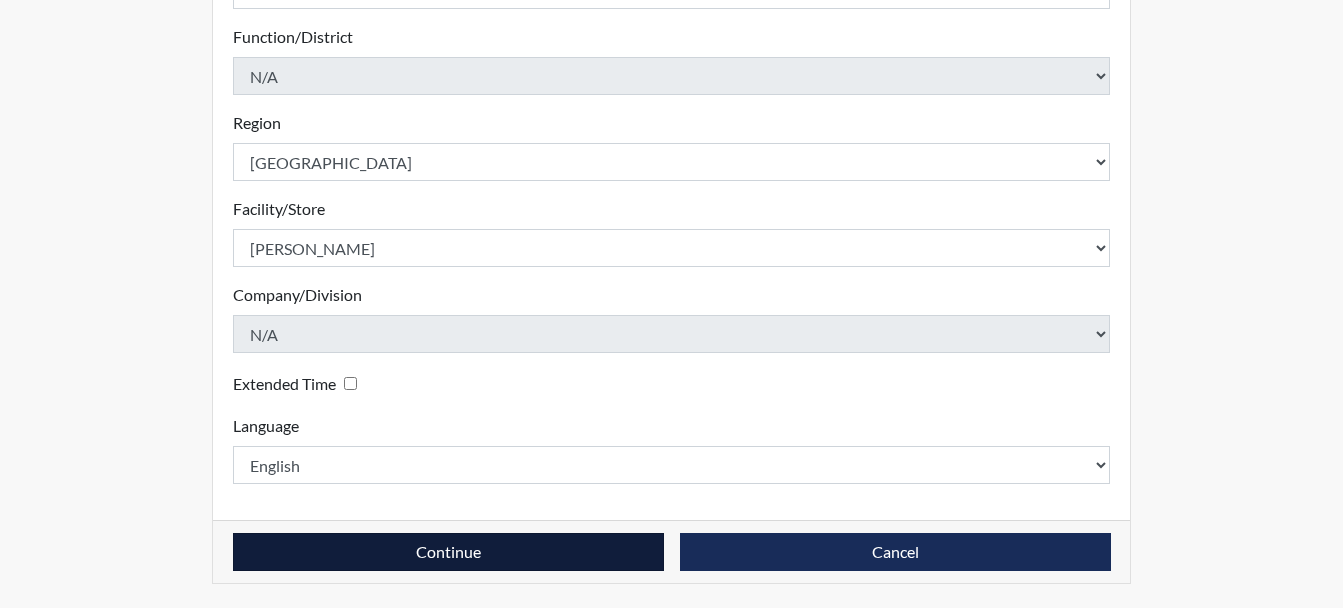 type on "KDM7308" 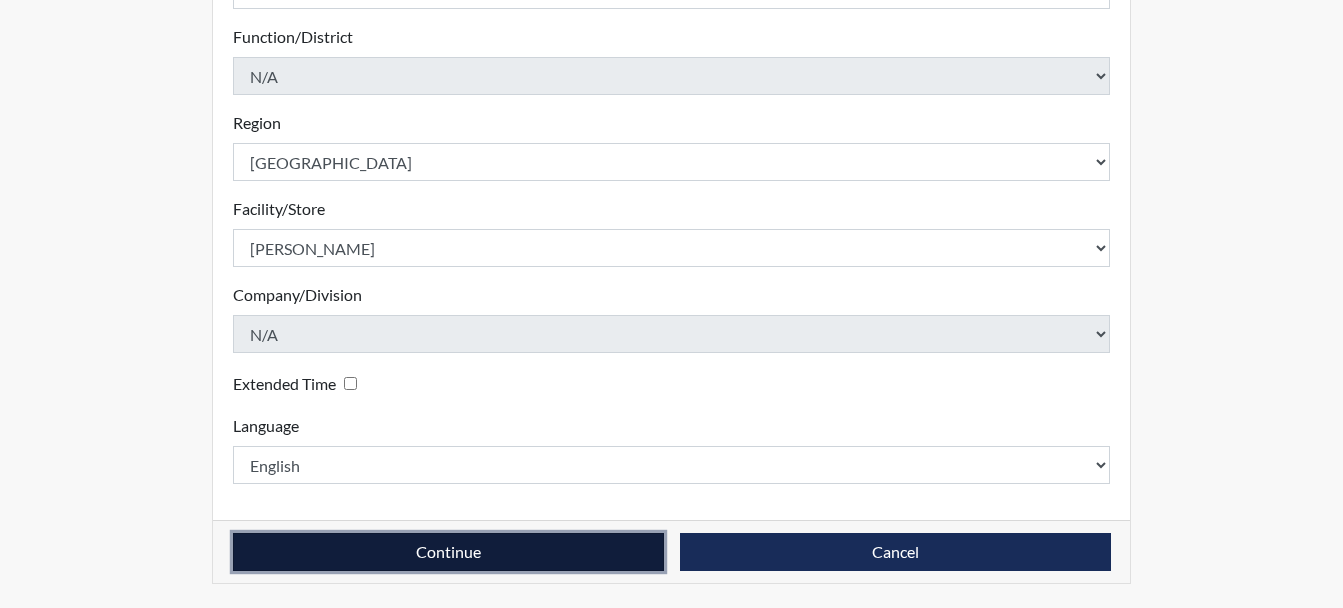 click on "Continue" at bounding box center [448, 552] 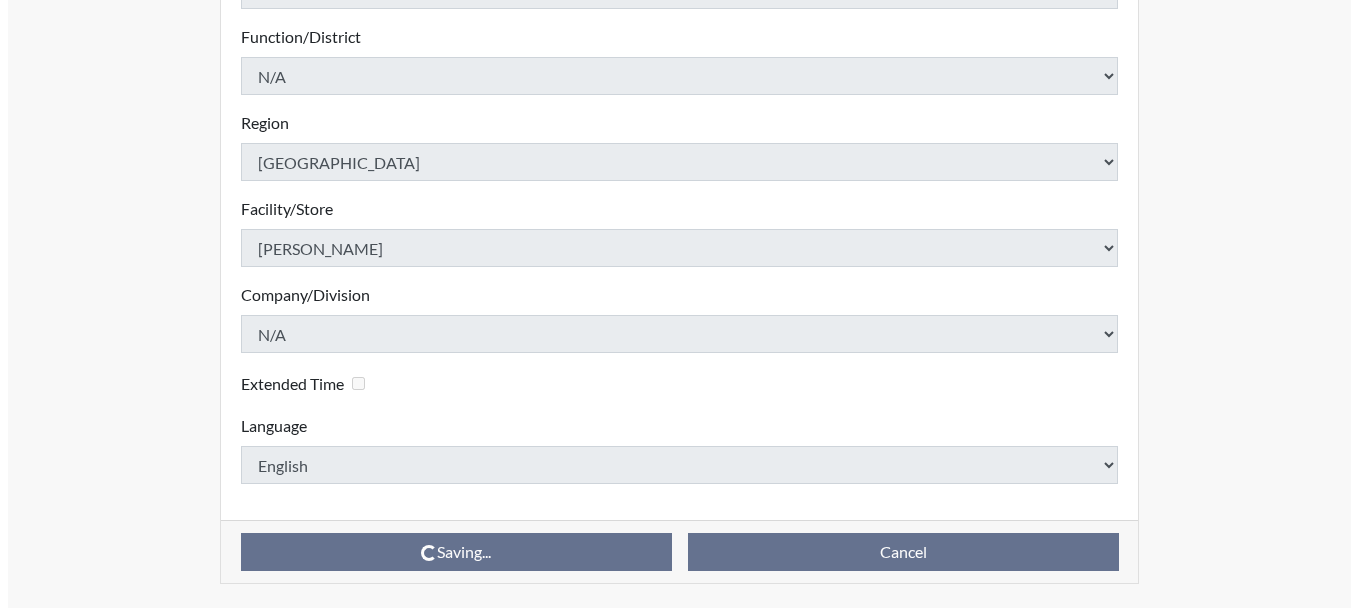 scroll, scrollTop: 0, scrollLeft: 0, axis: both 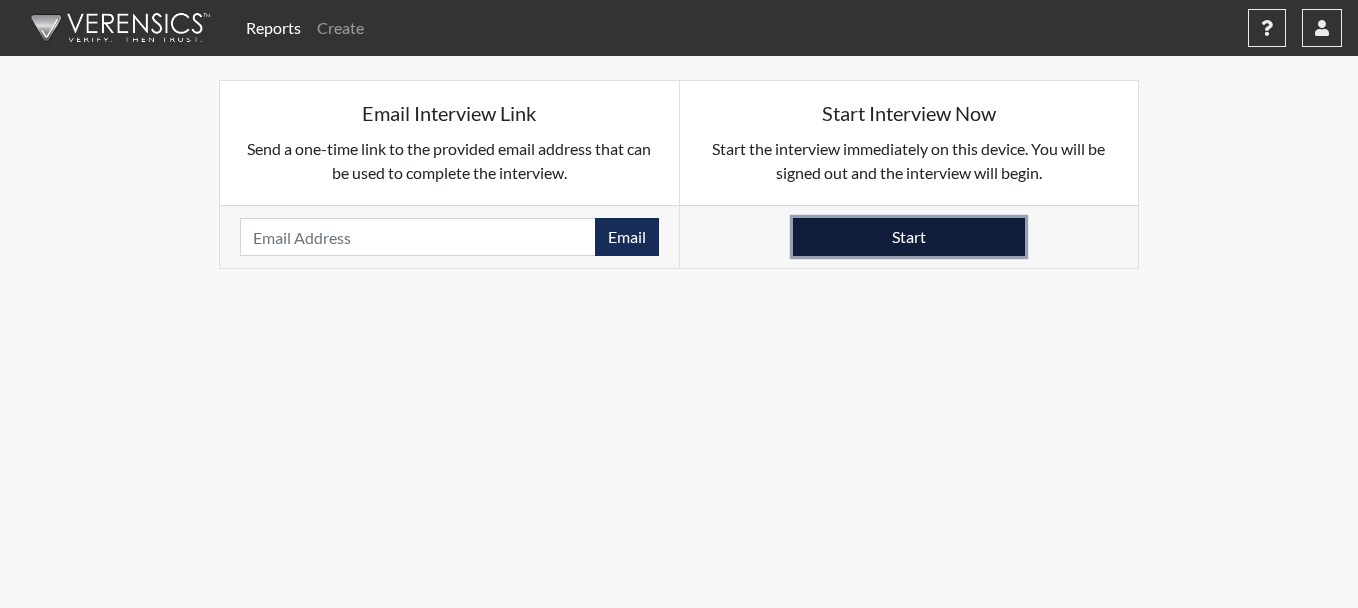 click on "Start" at bounding box center (909, 237) 